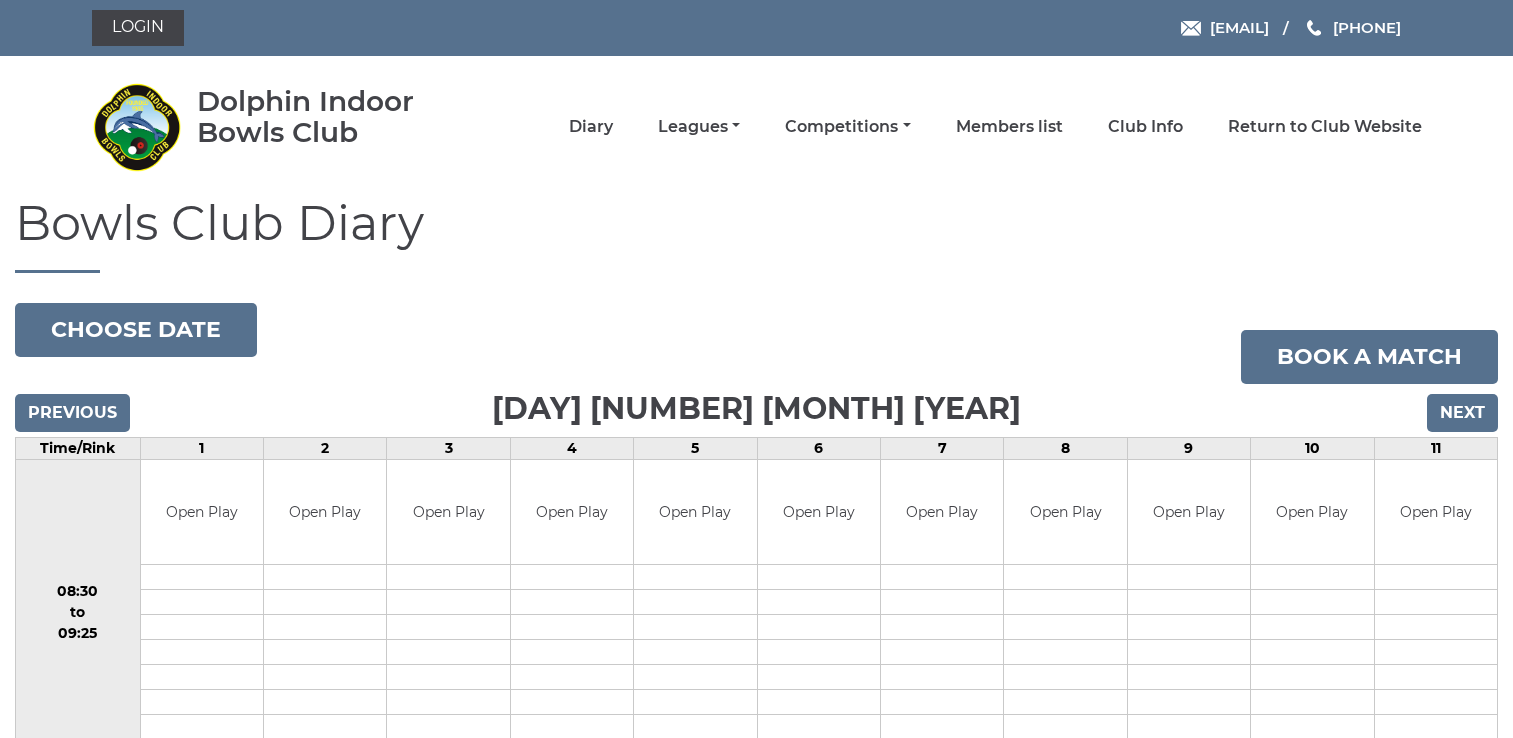scroll, scrollTop: 0, scrollLeft: 0, axis: both 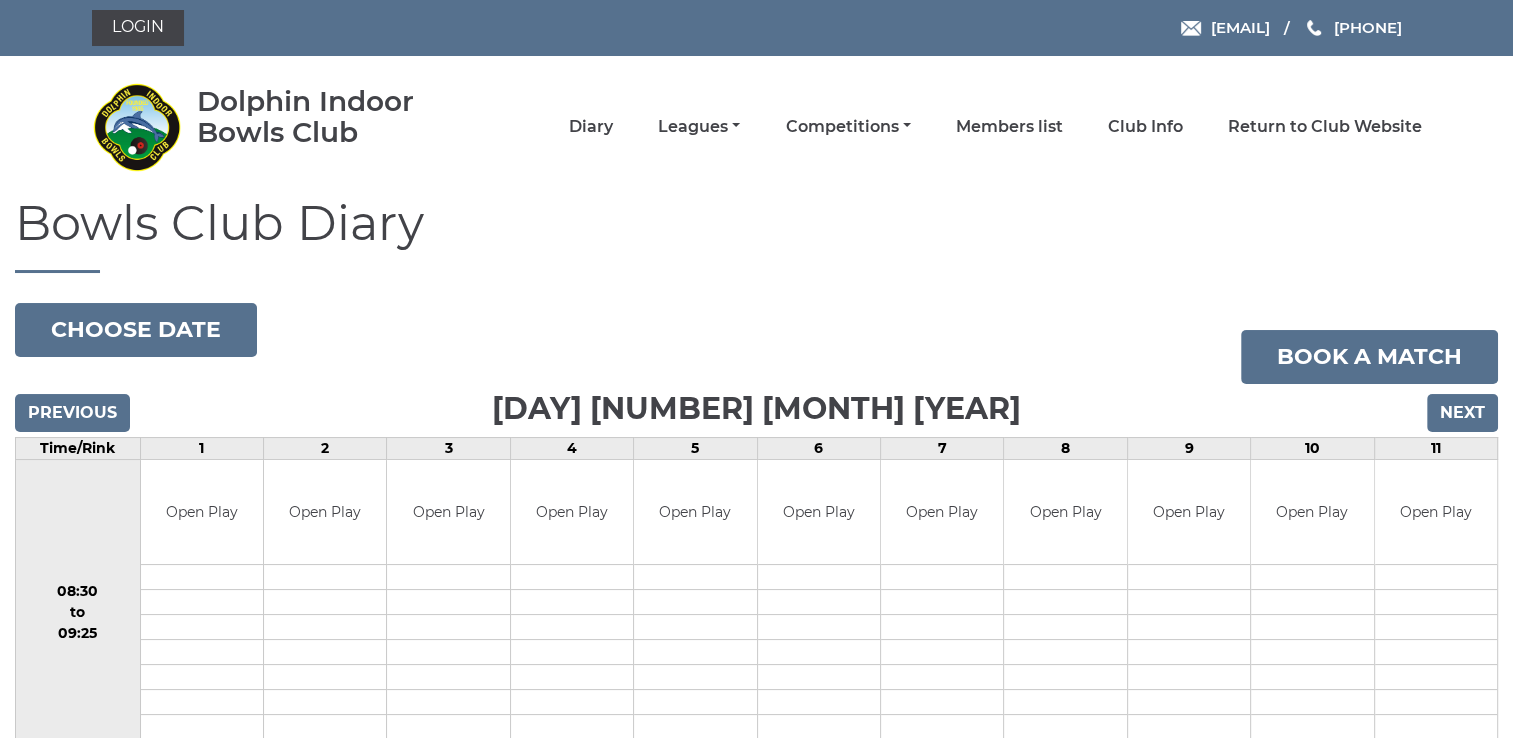 click on "Leagues" at bounding box center [699, 127] 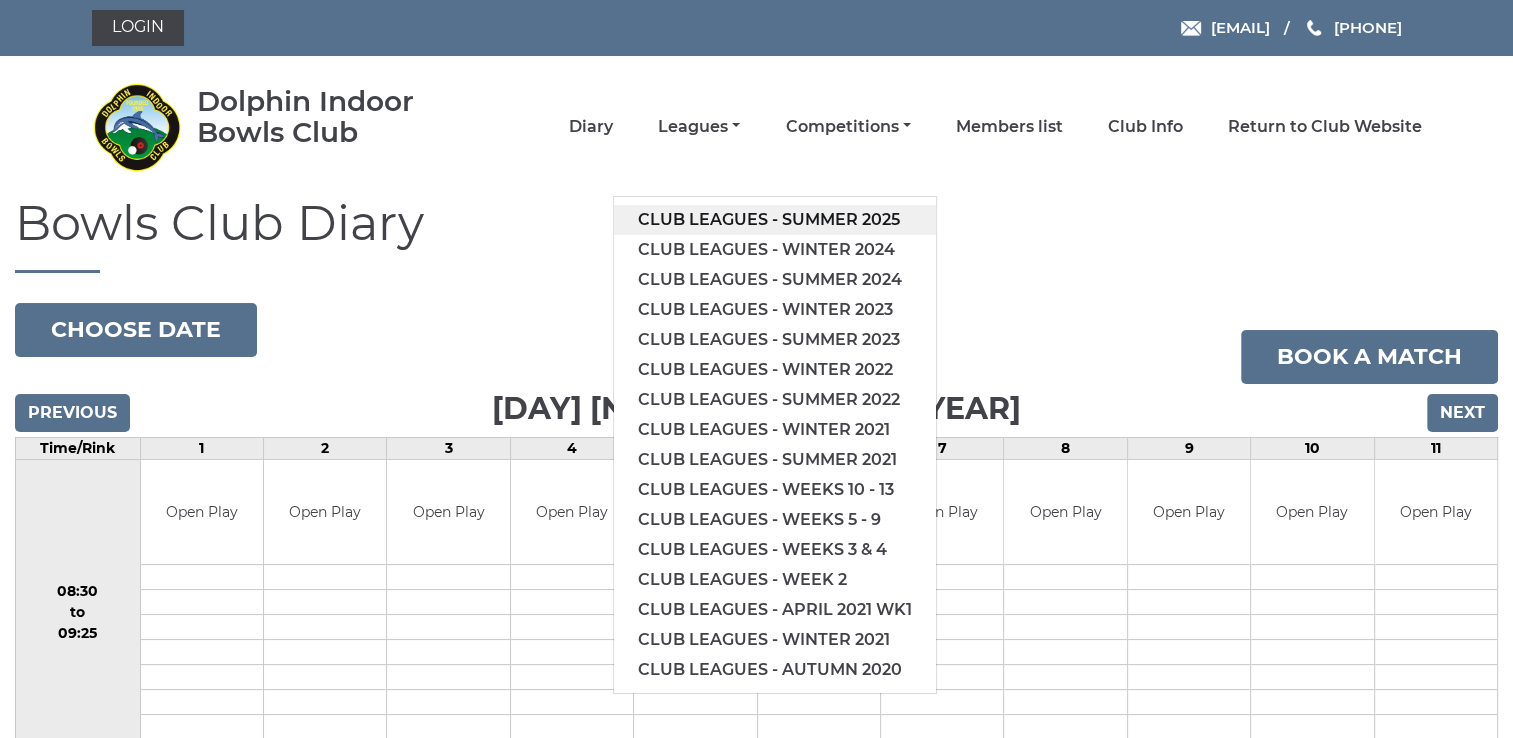 click on "Club leagues - Summer 2025" at bounding box center (775, 220) 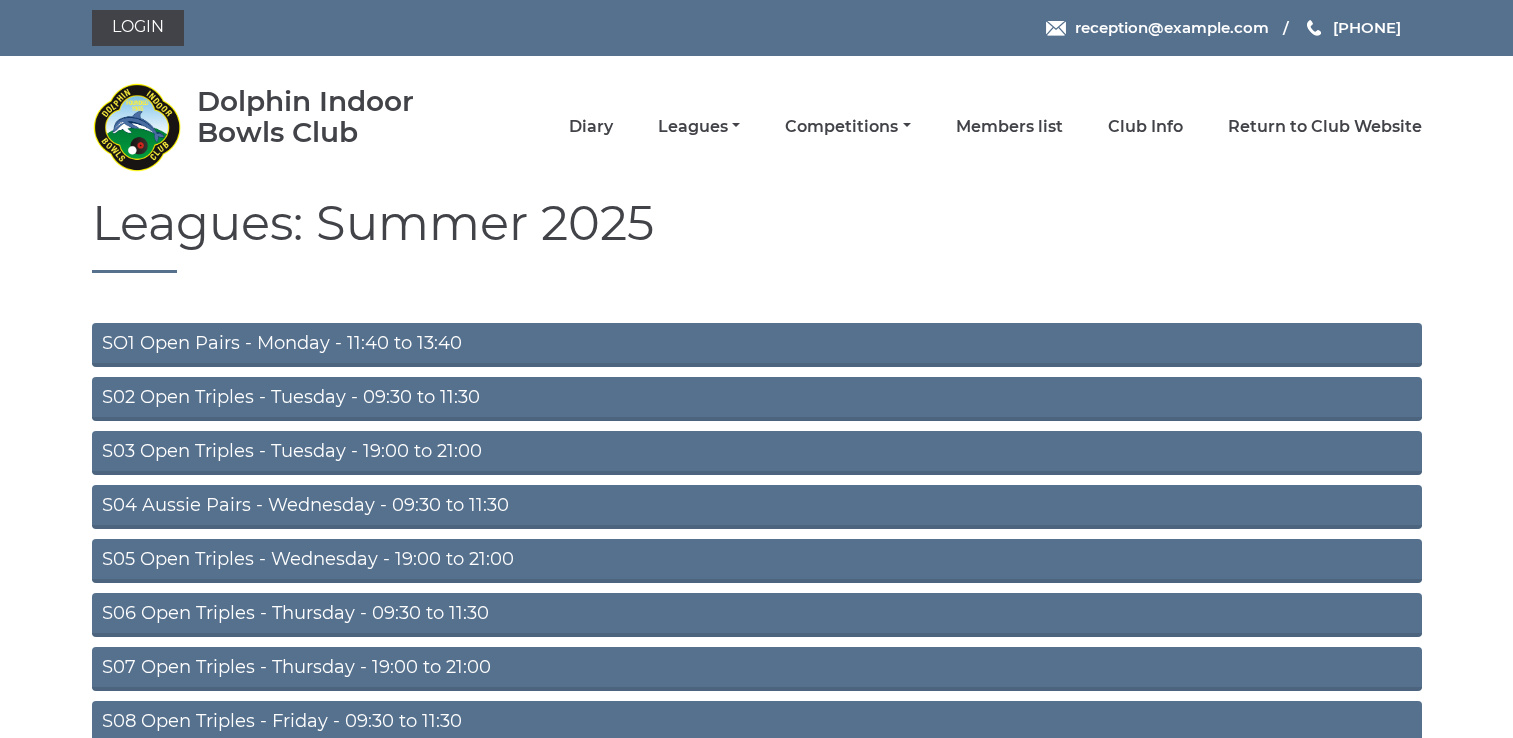 scroll, scrollTop: 0, scrollLeft: 0, axis: both 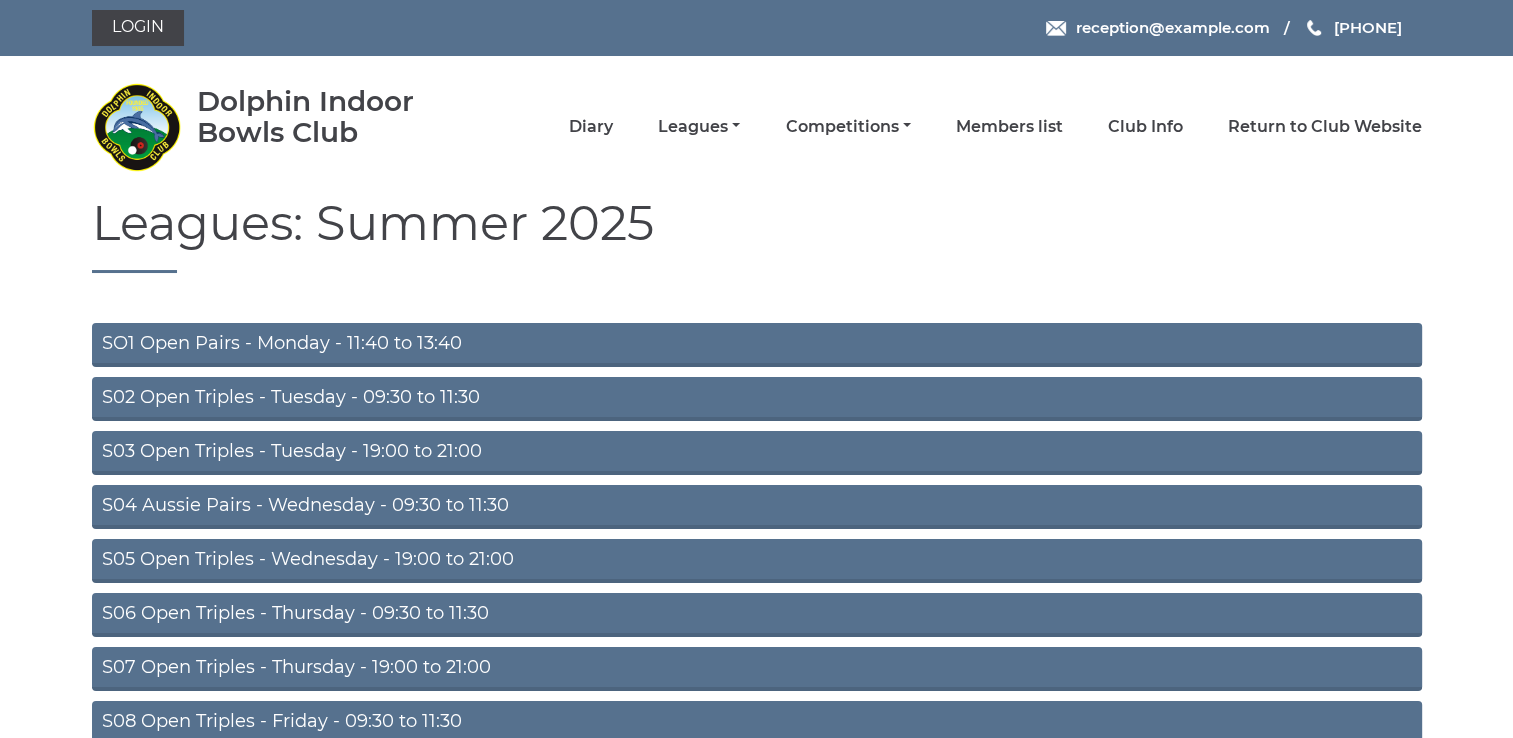 click on "S03 Open Triples - Tuesday - 19:00 to 21:00" at bounding box center [757, 453] 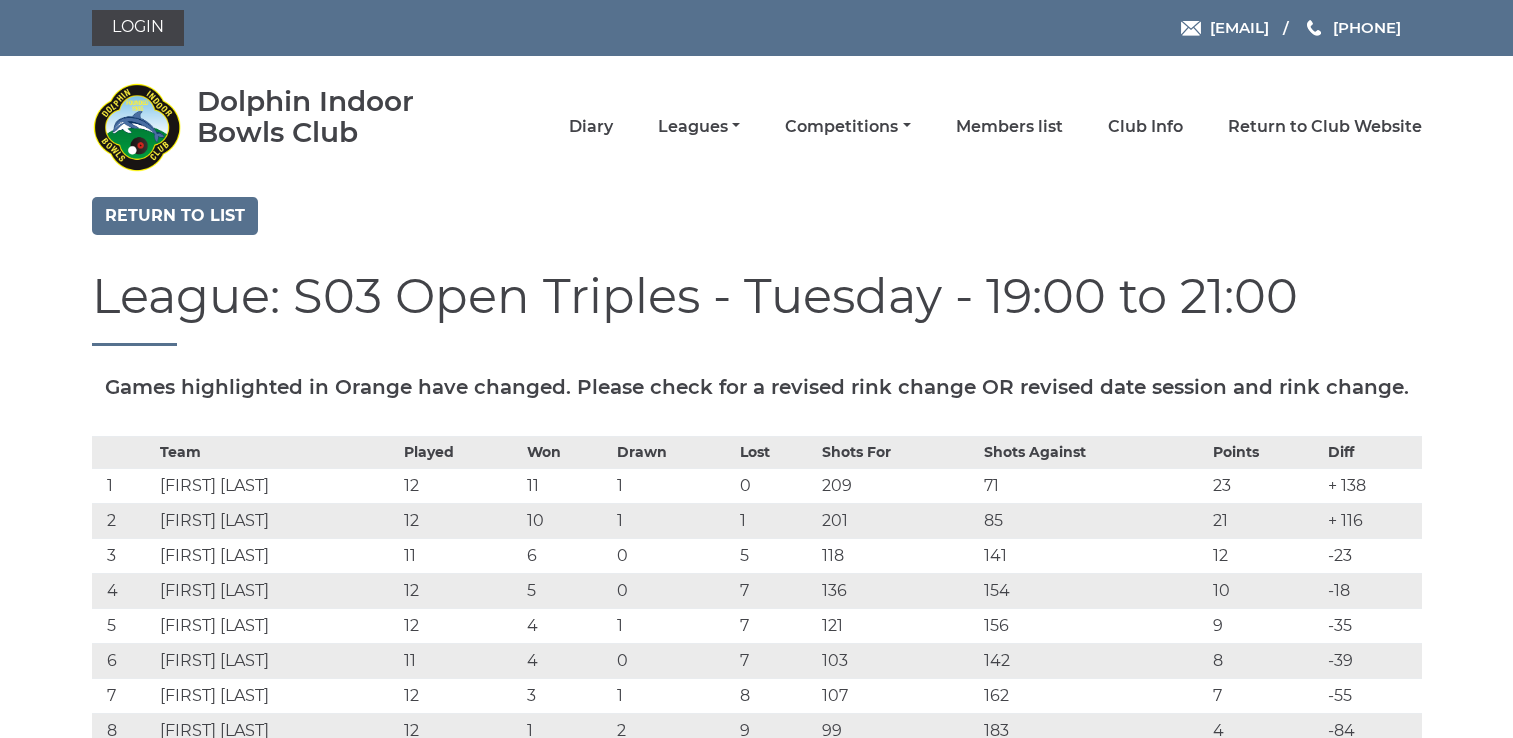 scroll, scrollTop: 0, scrollLeft: 0, axis: both 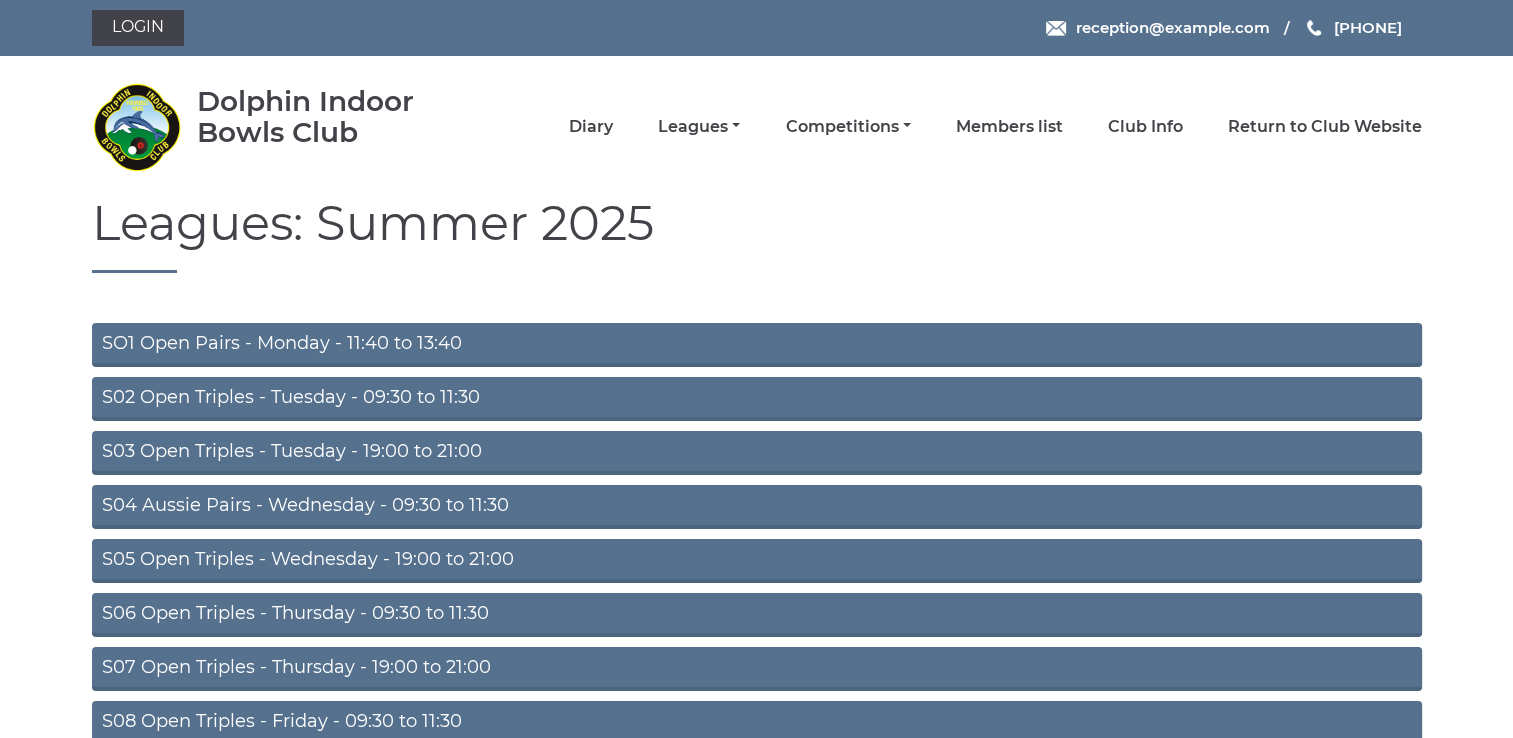 click on "S05 Open Triples - Wednesday - 19:00 to 21:00" at bounding box center [757, 561] 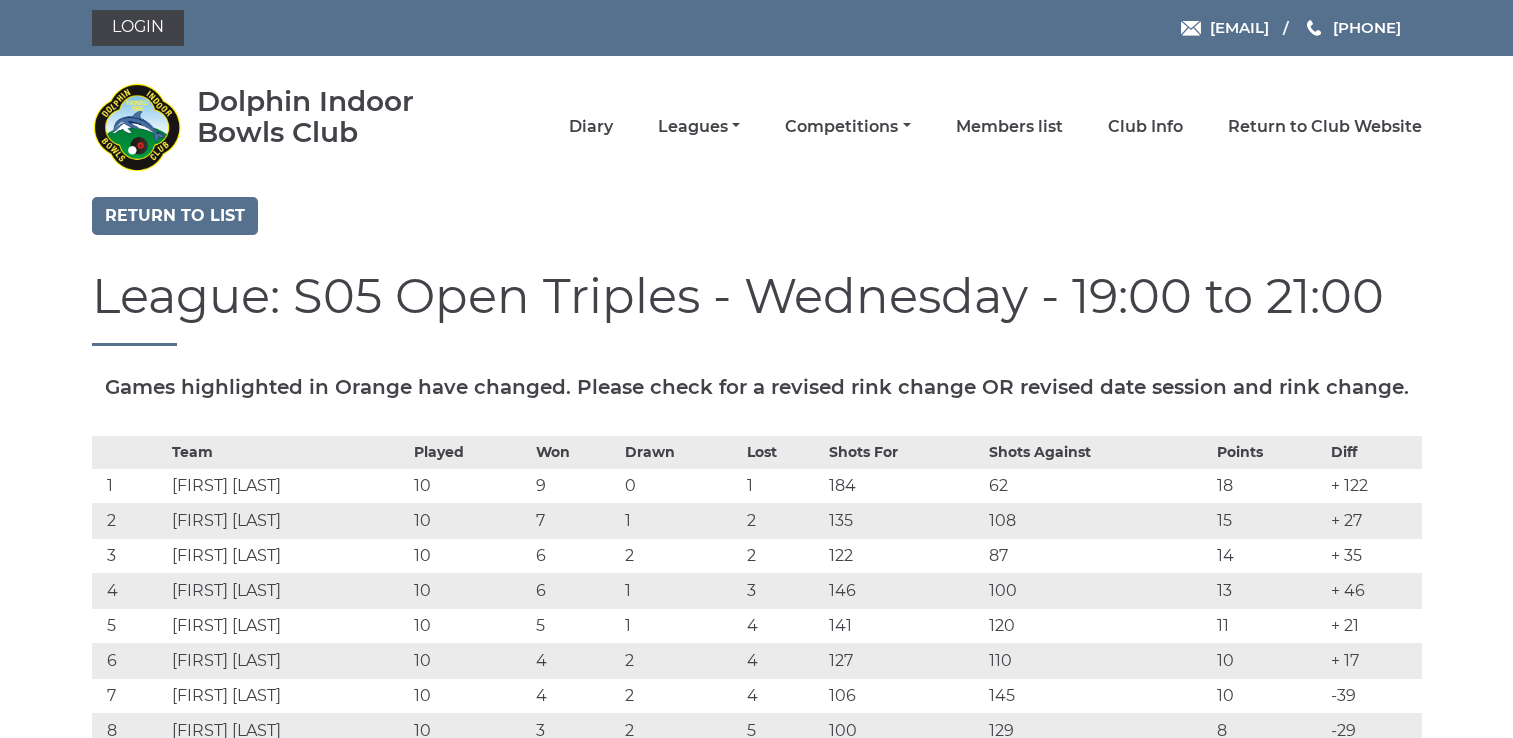 scroll, scrollTop: 0, scrollLeft: 0, axis: both 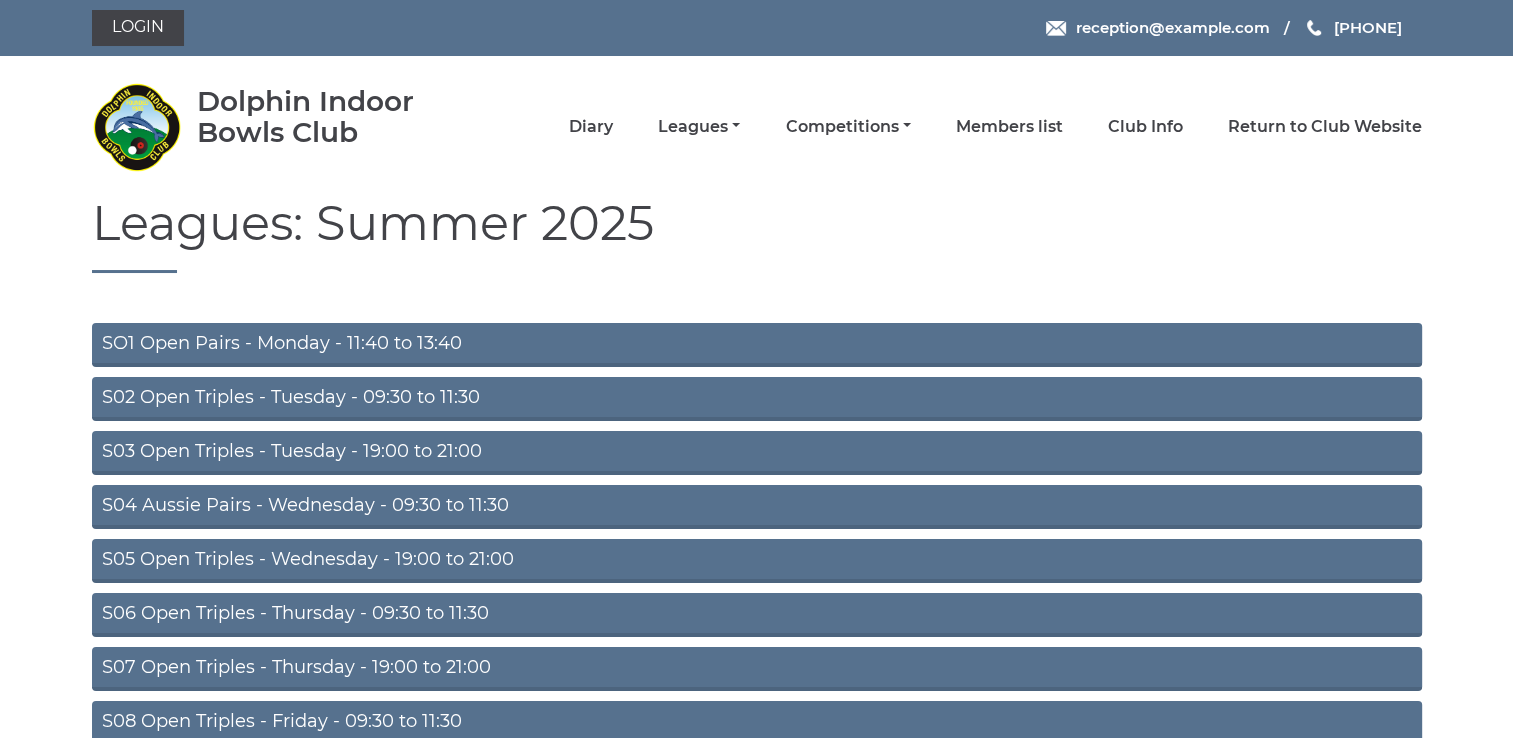 click on "S04 Aussie Pairs - Wednesday - 09:30 to 11:30" at bounding box center [757, 507] 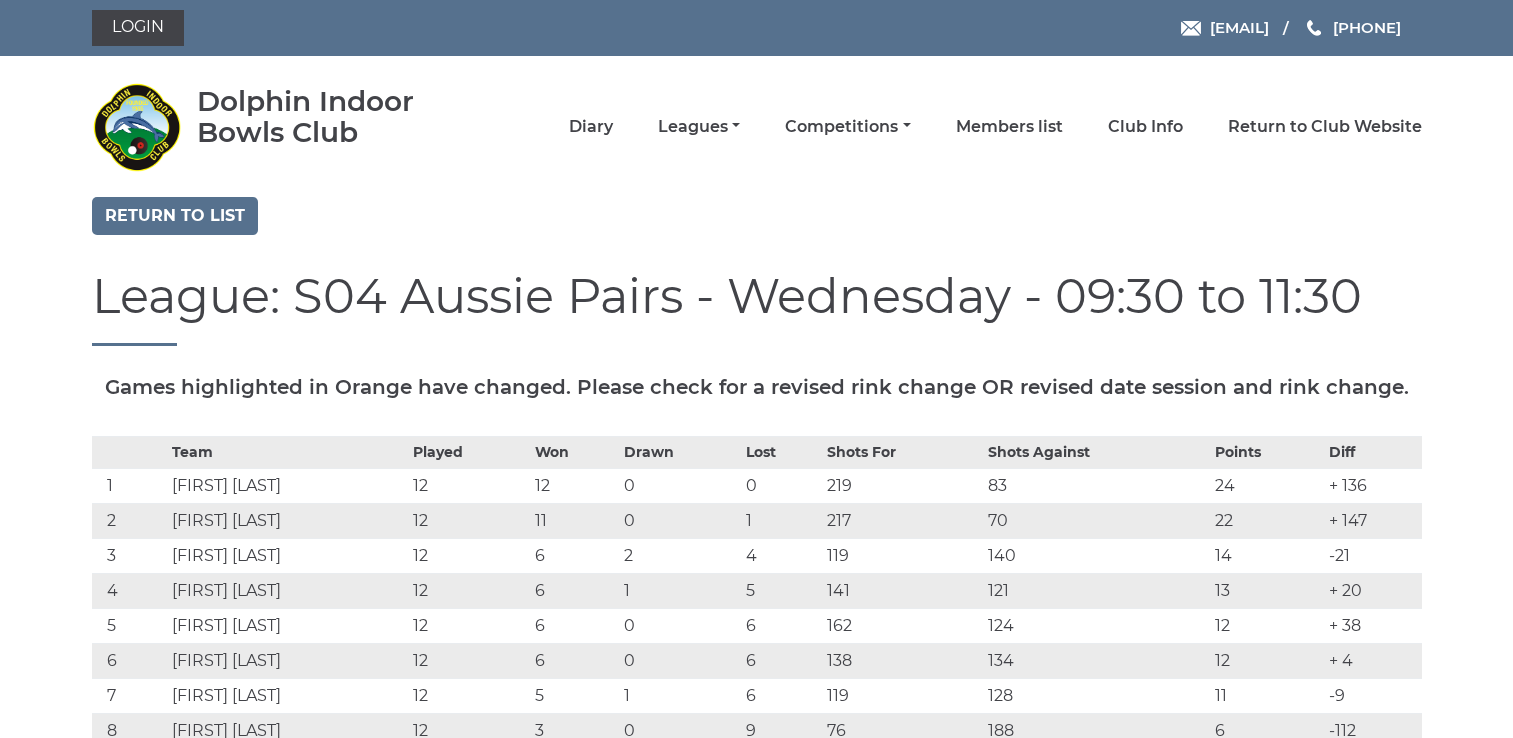 scroll, scrollTop: 0, scrollLeft: 0, axis: both 